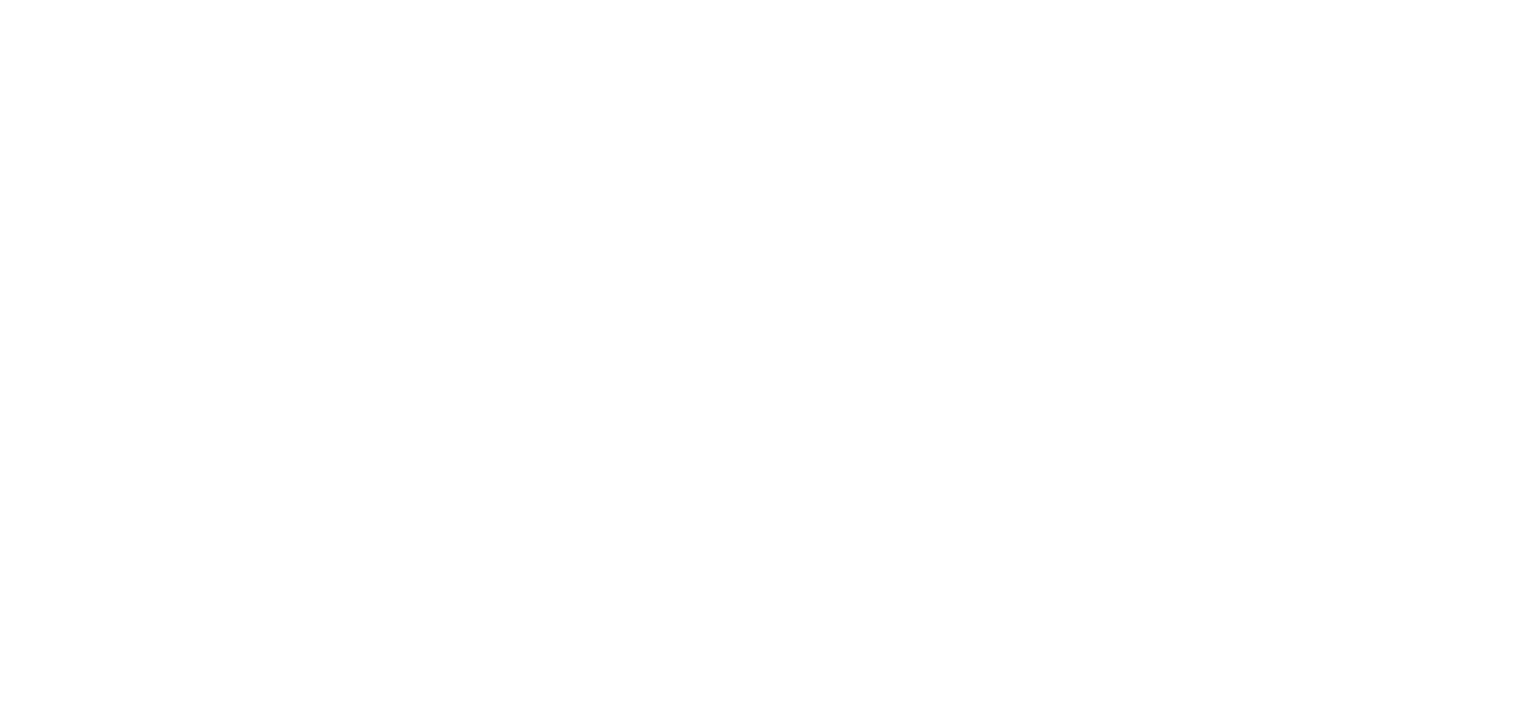 scroll, scrollTop: 0, scrollLeft: 0, axis: both 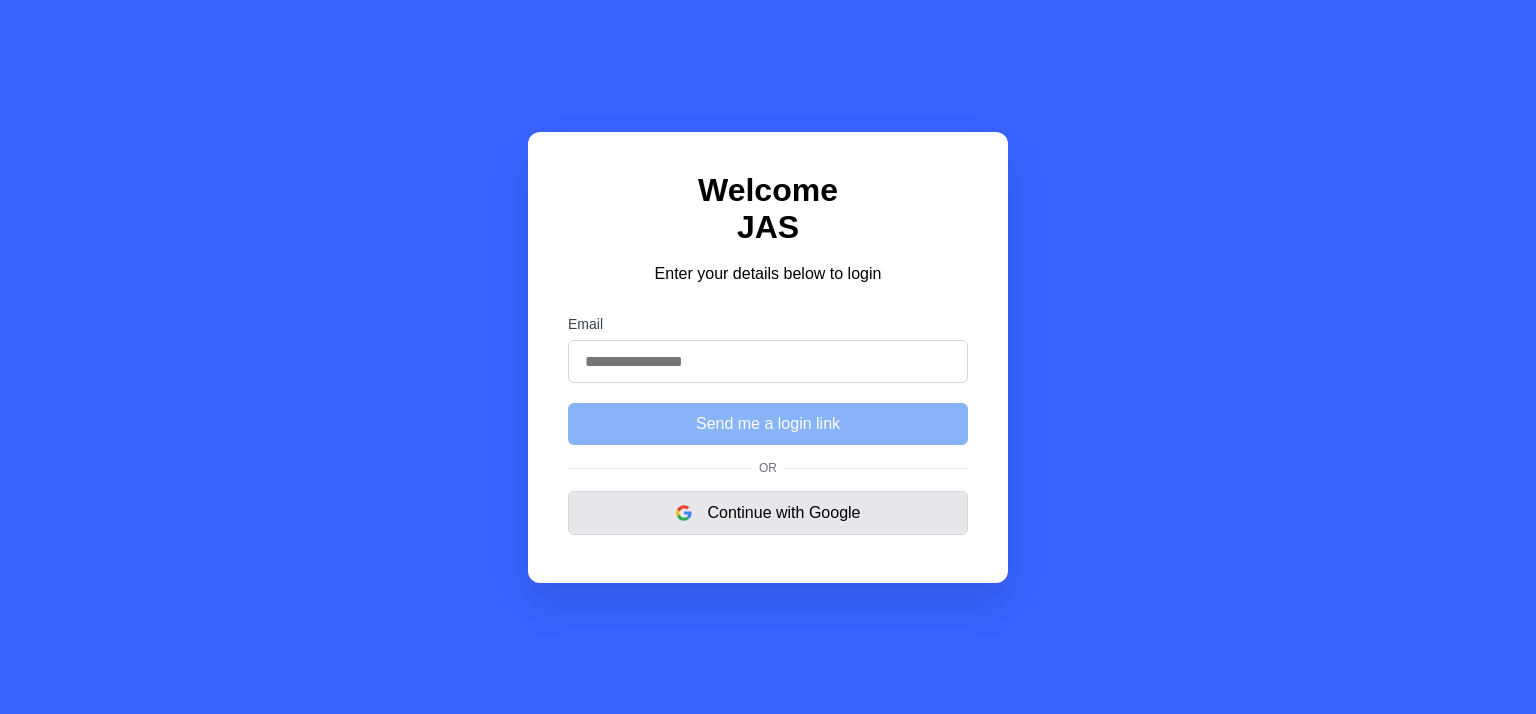 click on "Continue with Google" at bounding box center (768, 513) 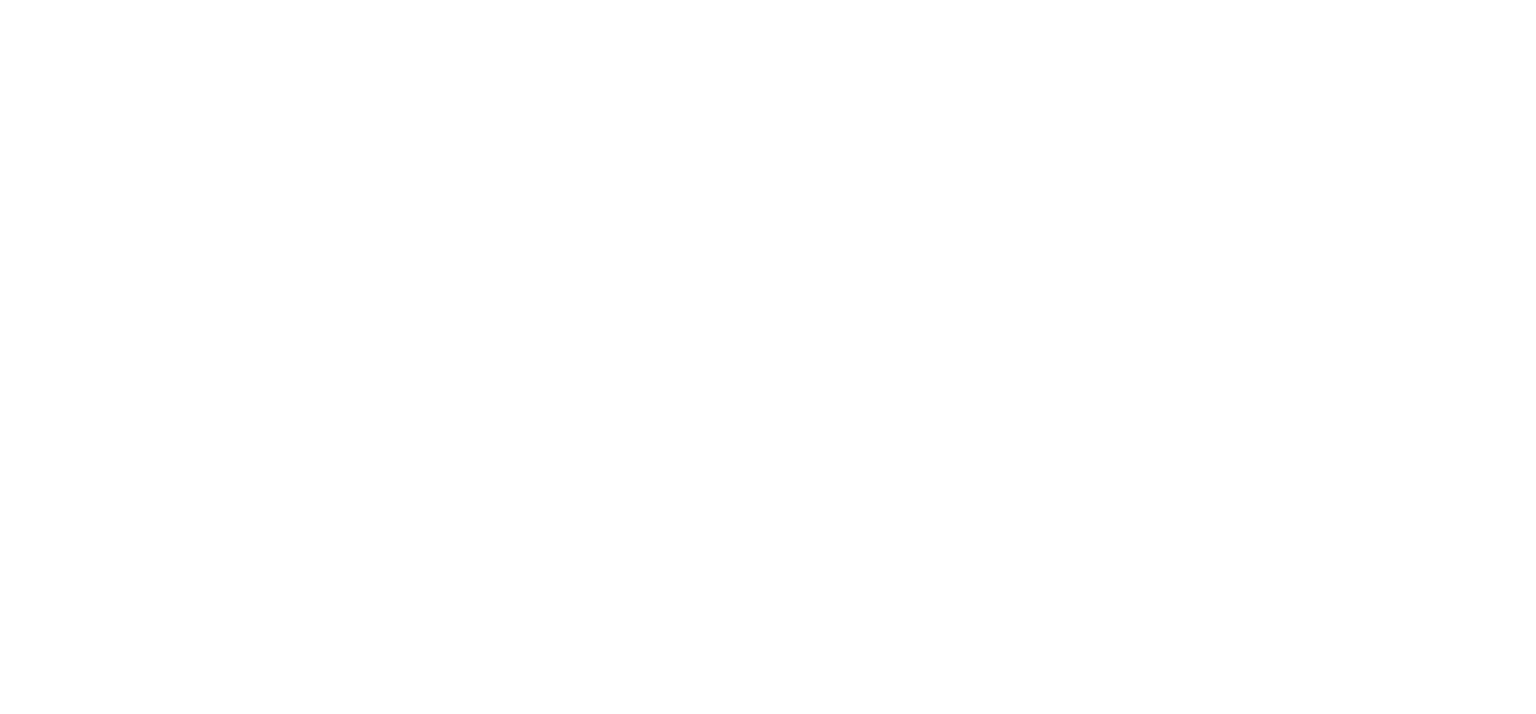 scroll, scrollTop: 0, scrollLeft: 0, axis: both 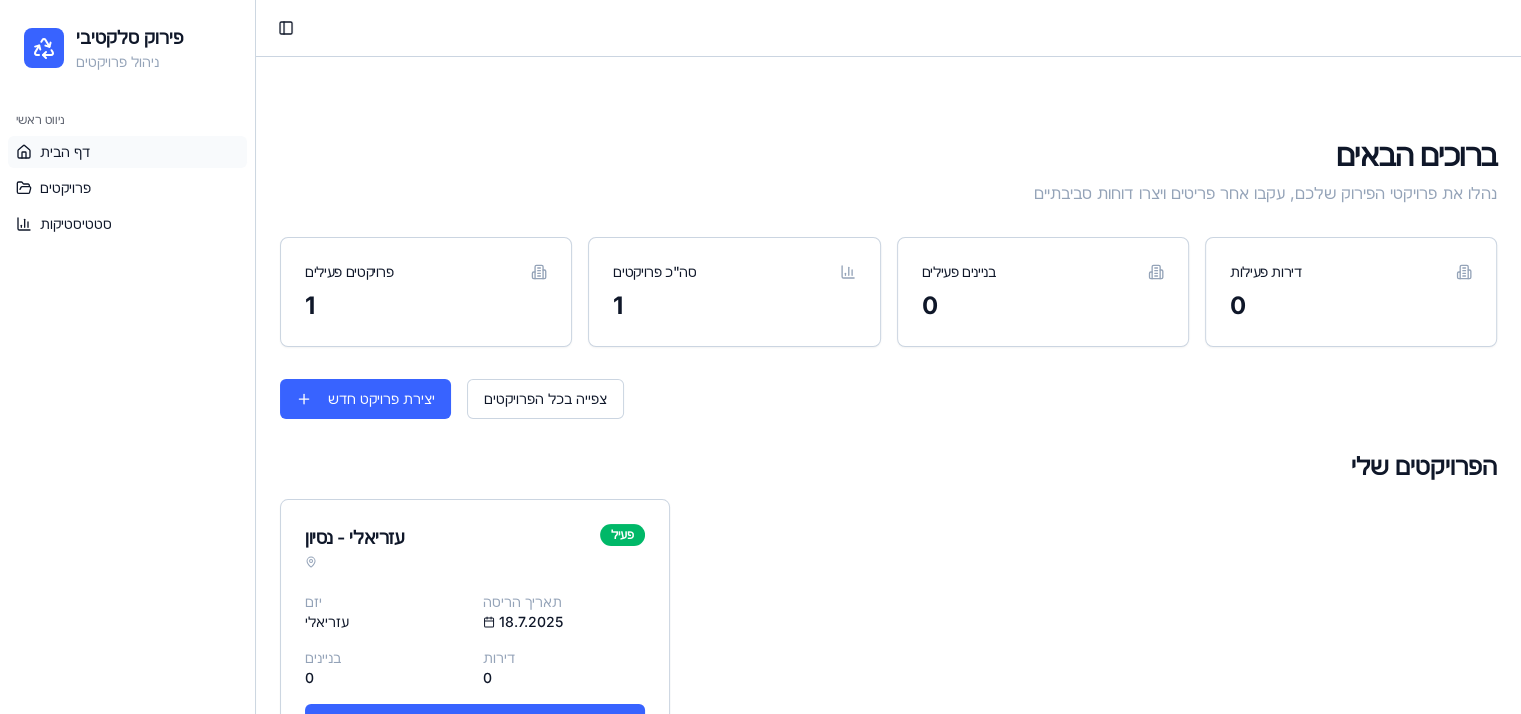 click on "ברוכים הבאים נהלו את פרויקטי הפירוק שלכם, עקבו אחר פריטים ויצרו דוחות סביבתיים פרויקטים פעילים 1 סה"כ פרויקטים 1 בניינים פעילים 0 דירות פעילות 0 יצירת פרויקט חדש צפייה בכל הפרויקטים הפרויקטים שלי [NAME] - נסיון פעיל יזם [NAME] תאריך הריסה [DATE] בניינים 0 דירות 0 צפייה בפרויקט" at bounding box center [888, 453] 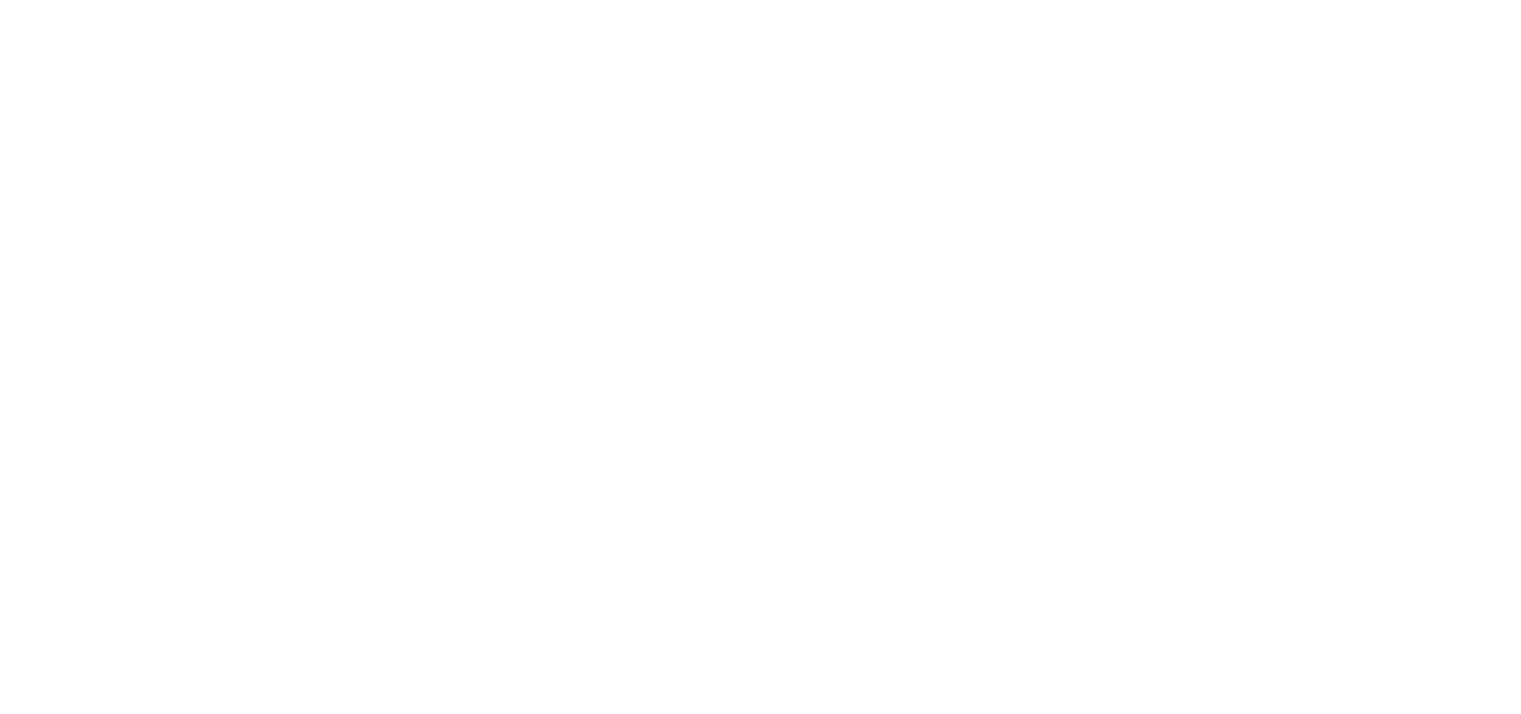 scroll, scrollTop: 0, scrollLeft: 0, axis: both 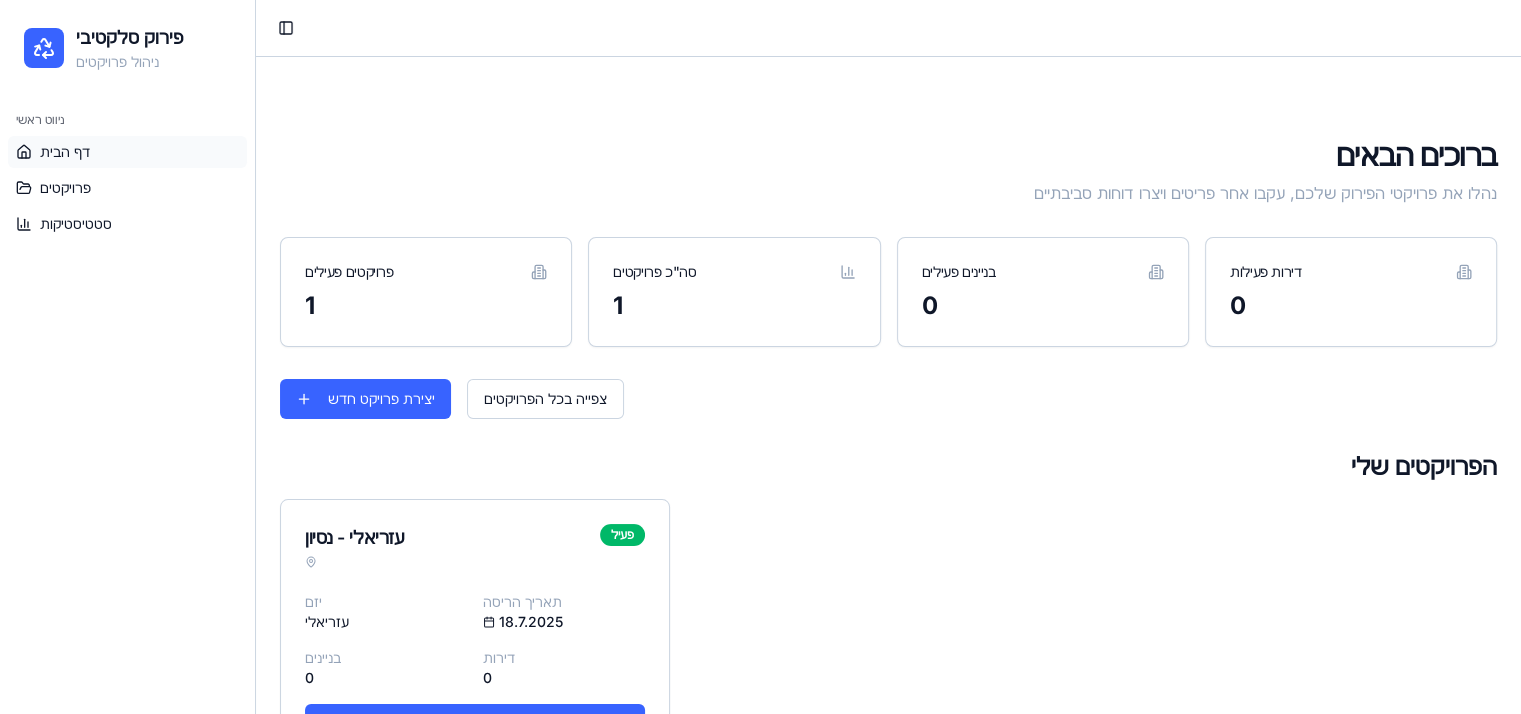 click on "ברוכים הבאים נהלו את פרויקטי הפירוק שלכם, עקבו אחר פריטים ויצרו דוחות סביבתיים" at bounding box center (888, 171) 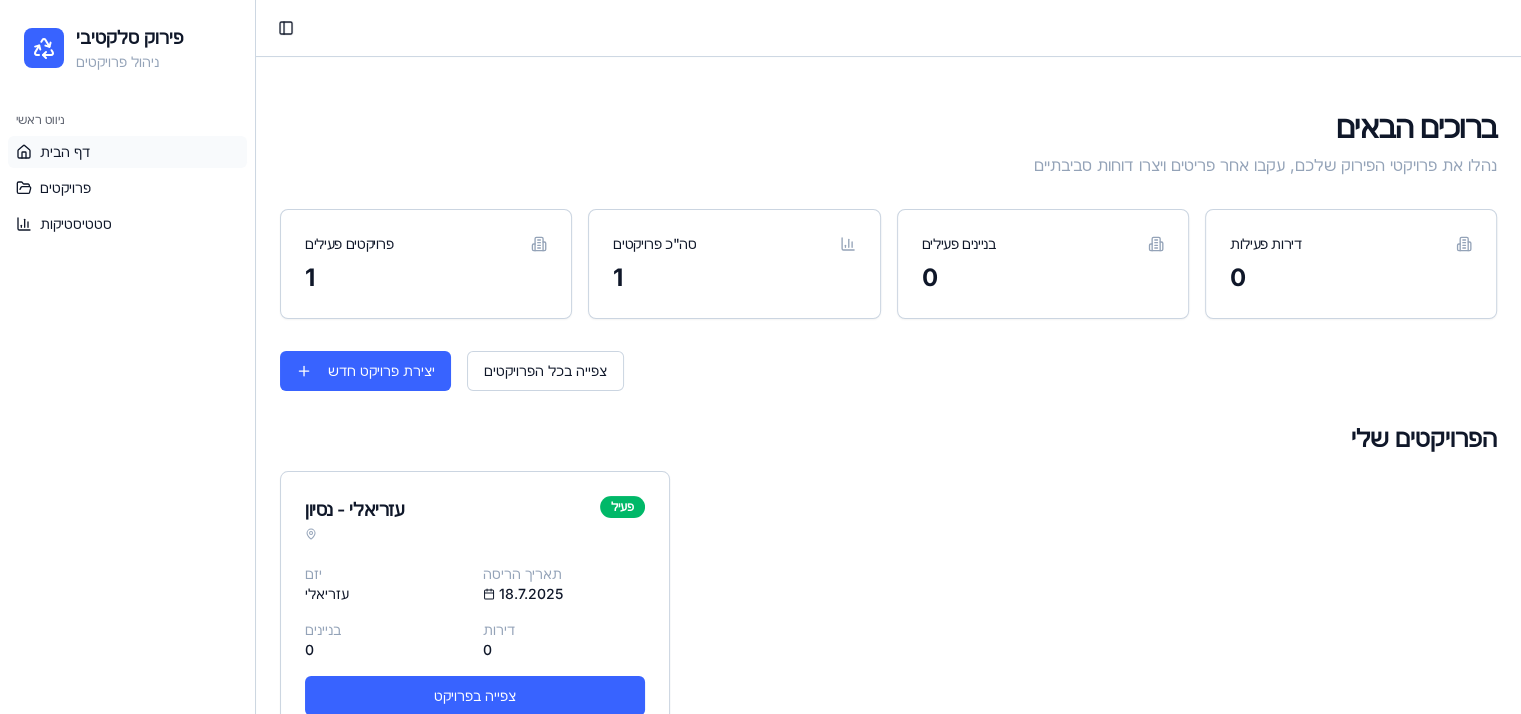 scroll, scrollTop: 78, scrollLeft: 0, axis: vertical 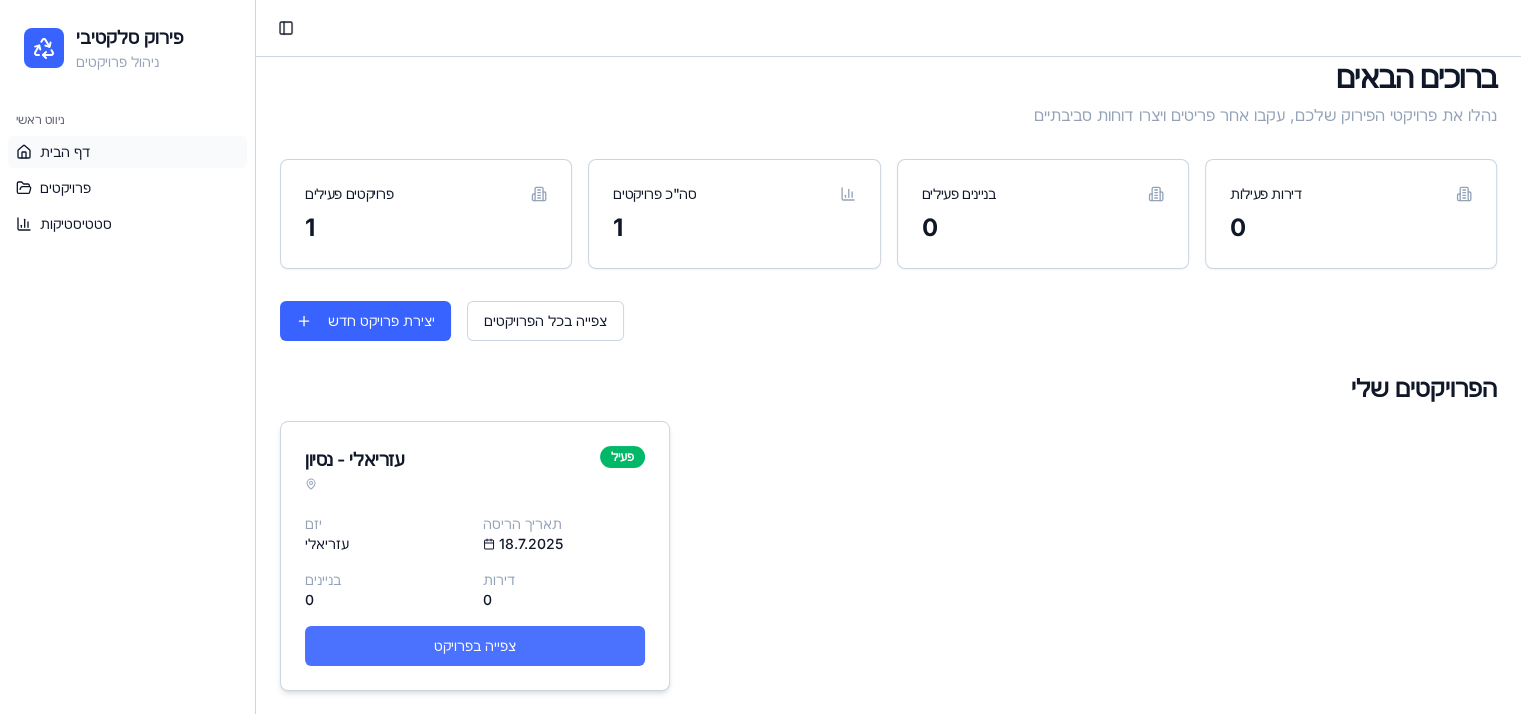 click on "צפייה בפרויקט" at bounding box center (475, 646) 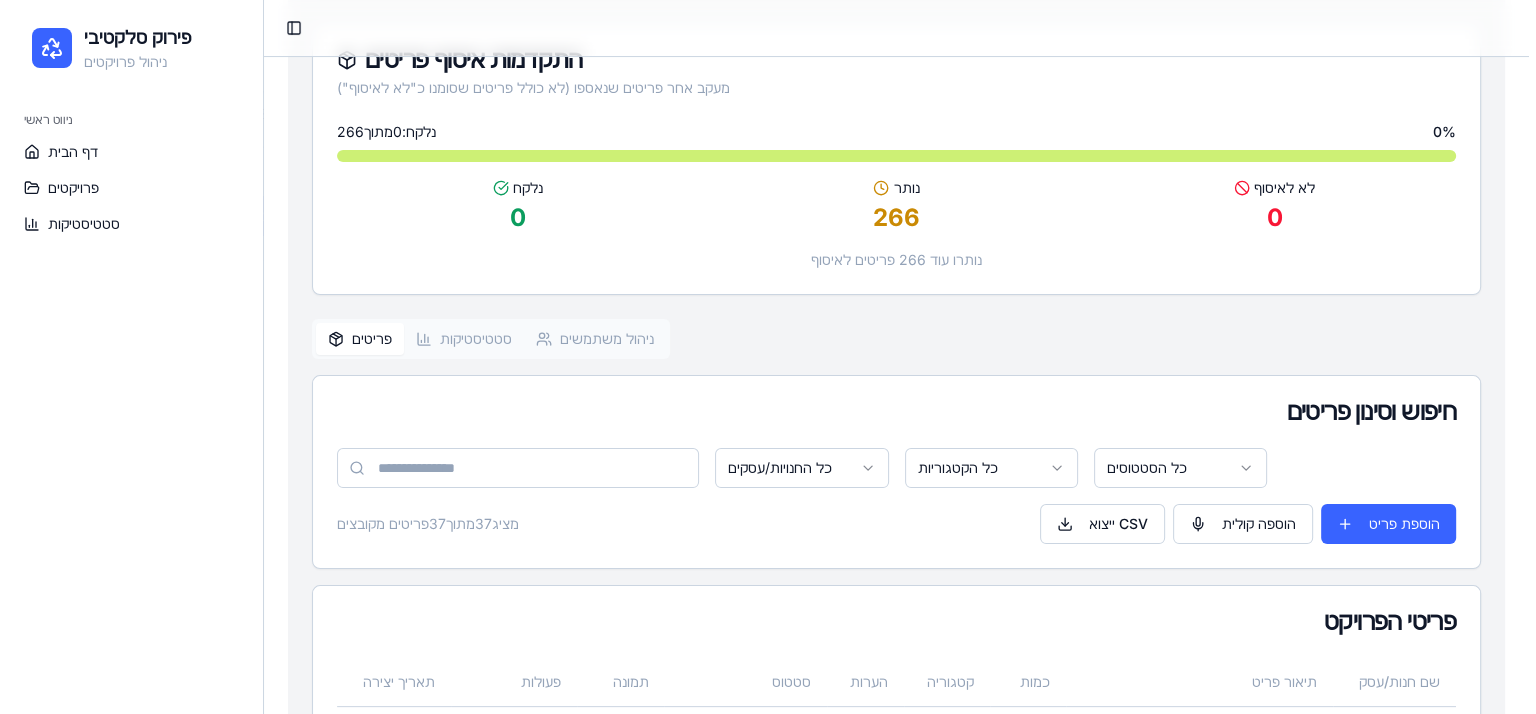scroll, scrollTop: 336, scrollLeft: 0, axis: vertical 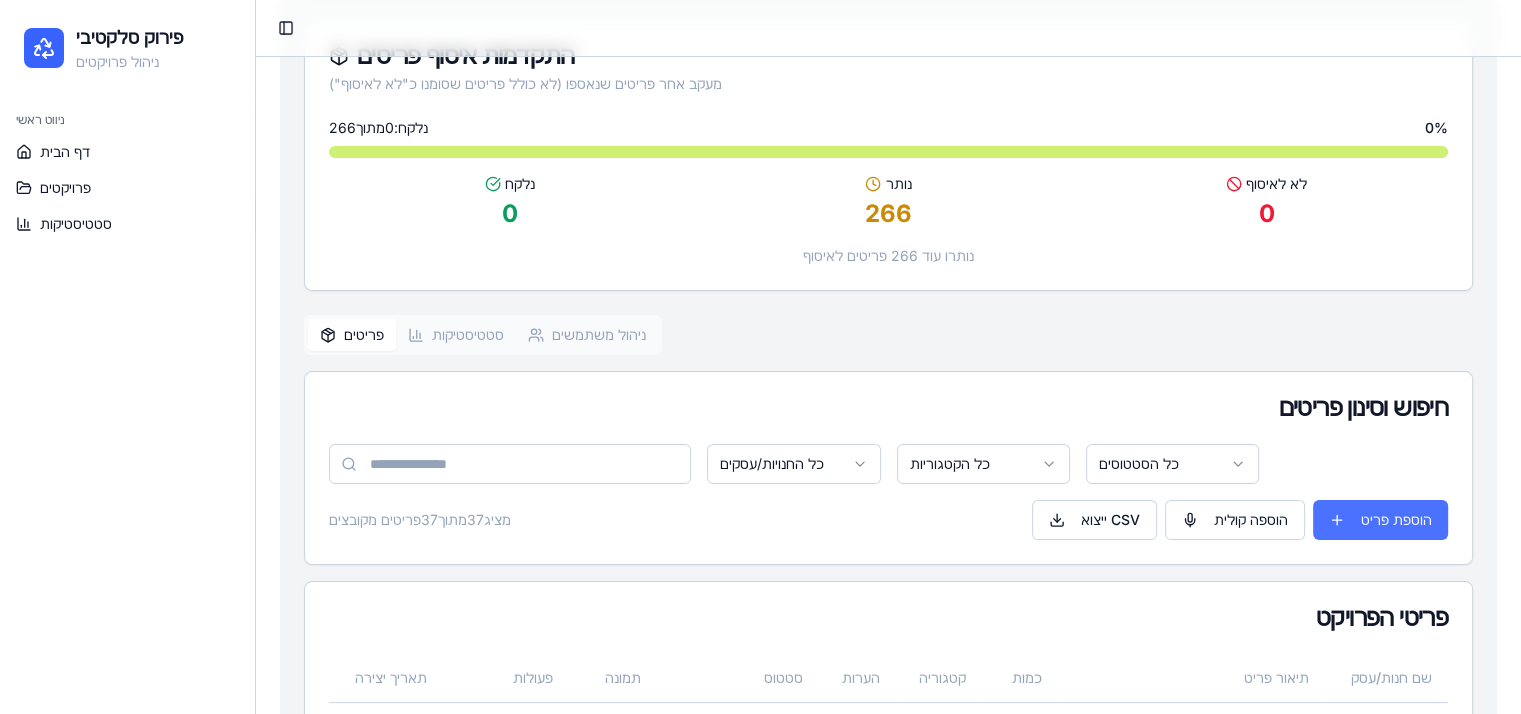 click on "הוספת פריט" at bounding box center [1380, 520] 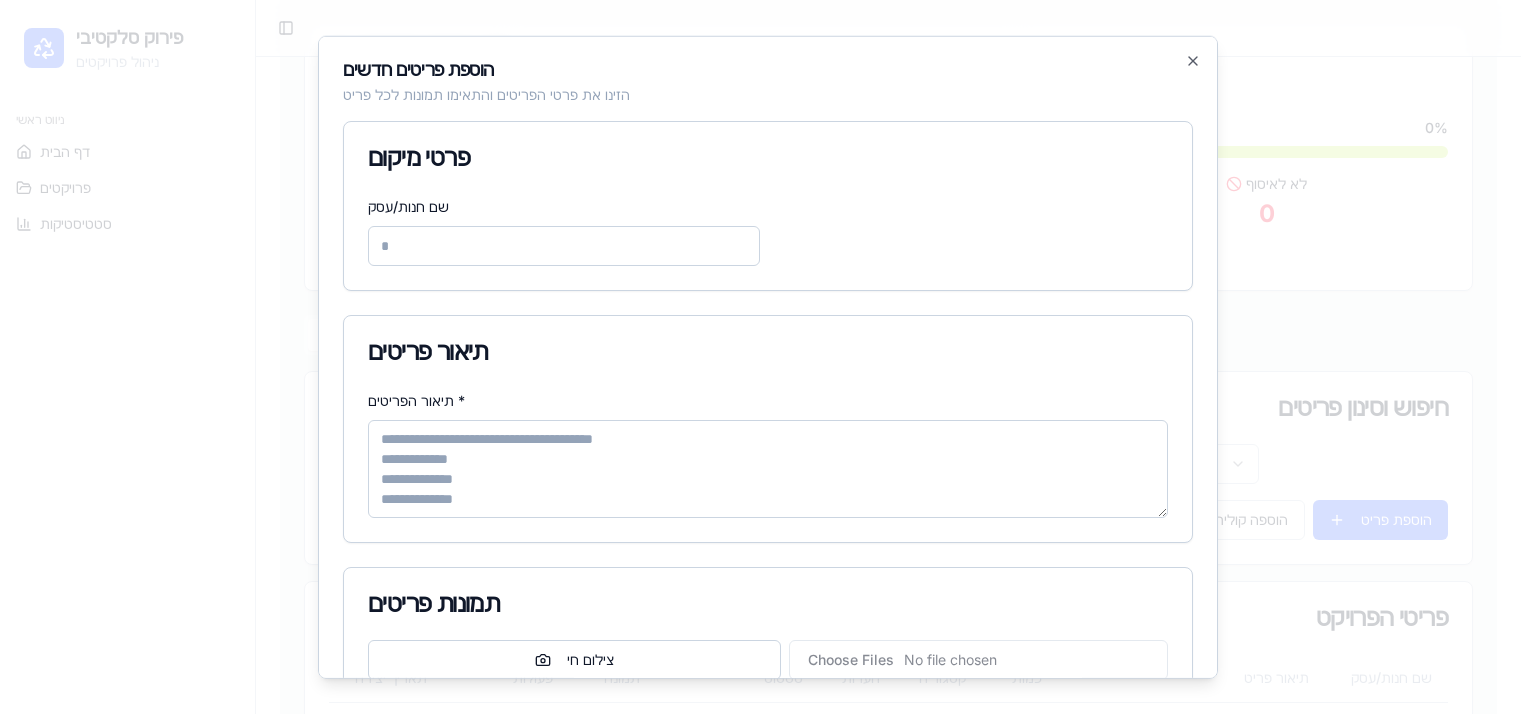 drag, startPoint x: 484, startPoint y: 239, endPoint x: 352, endPoint y: 247, distance: 132.2422 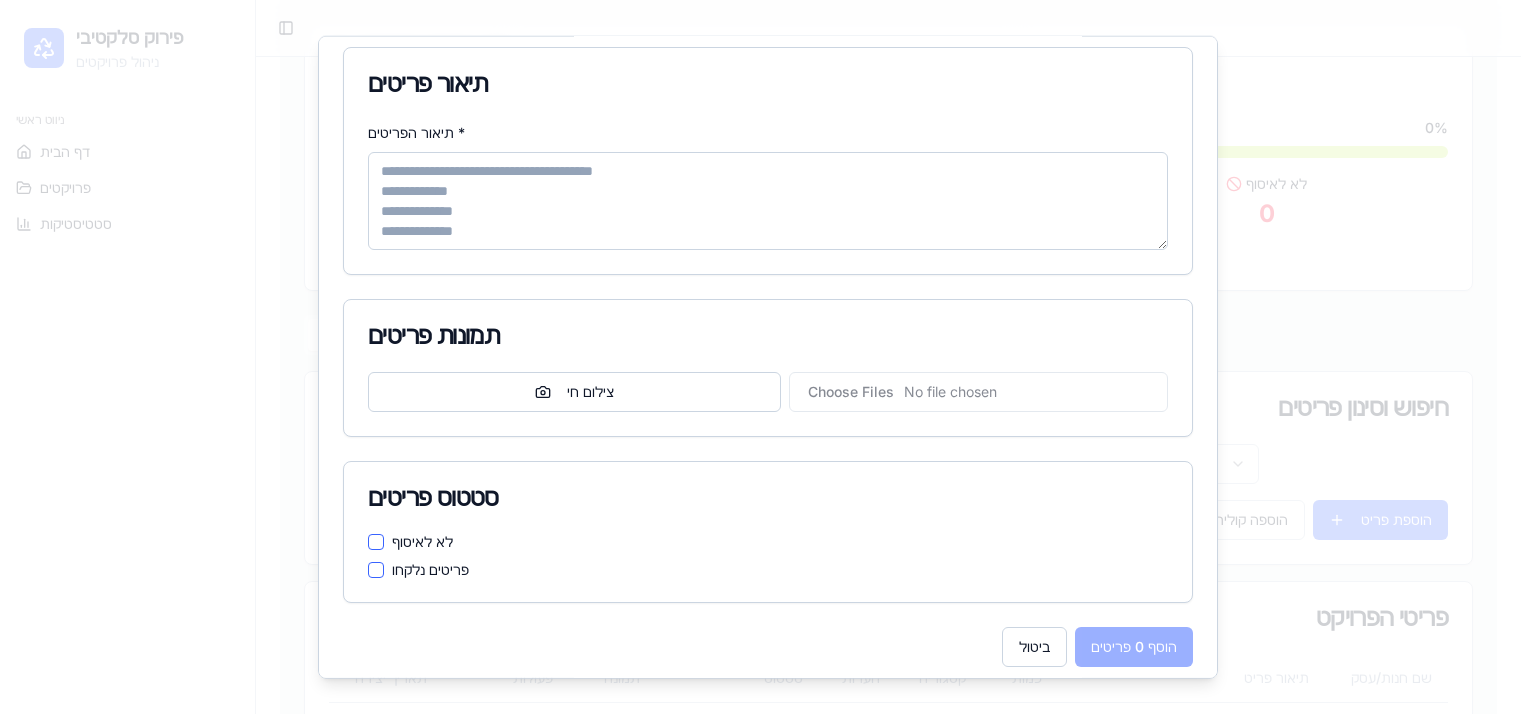 scroll, scrollTop: 0, scrollLeft: 0, axis: both 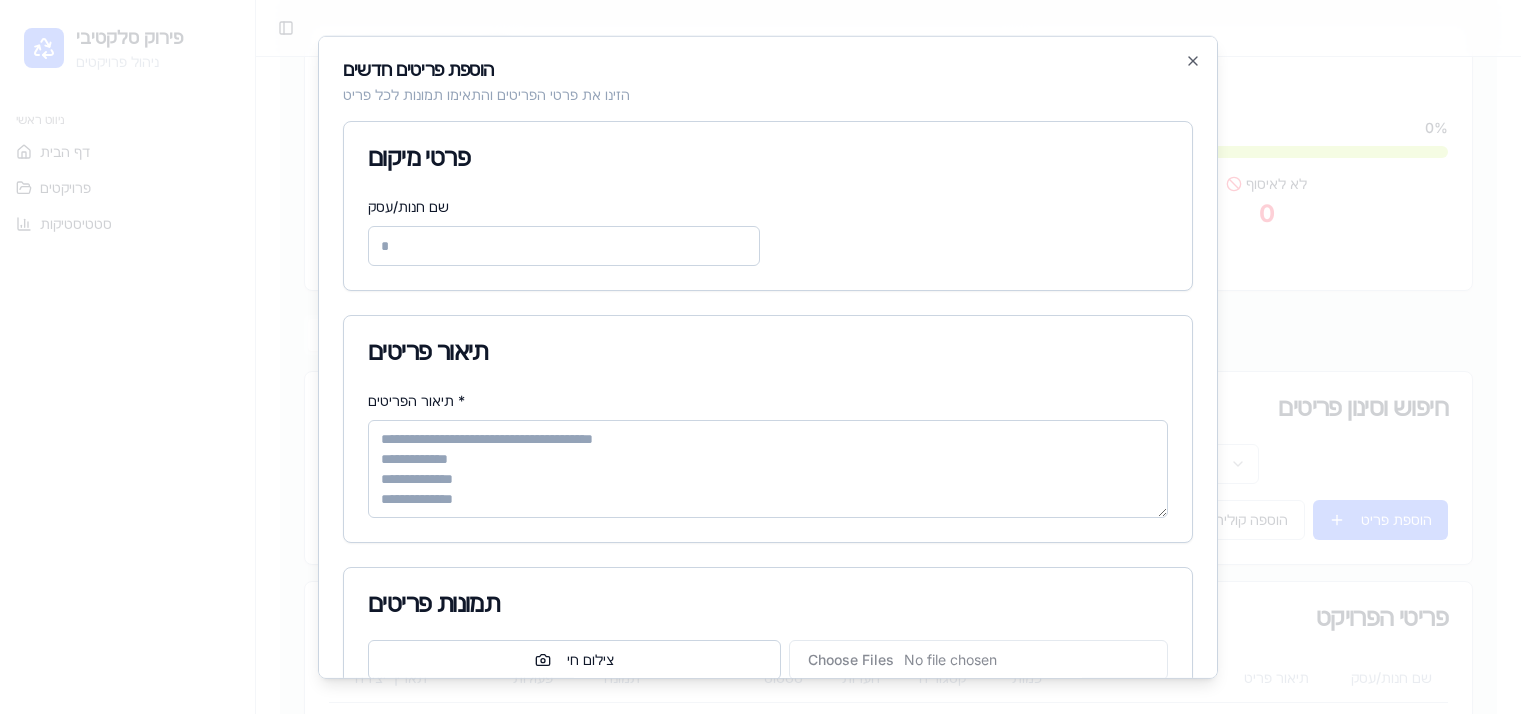 click on "תיאור הפריטים *" at bounding box center (768, 469) 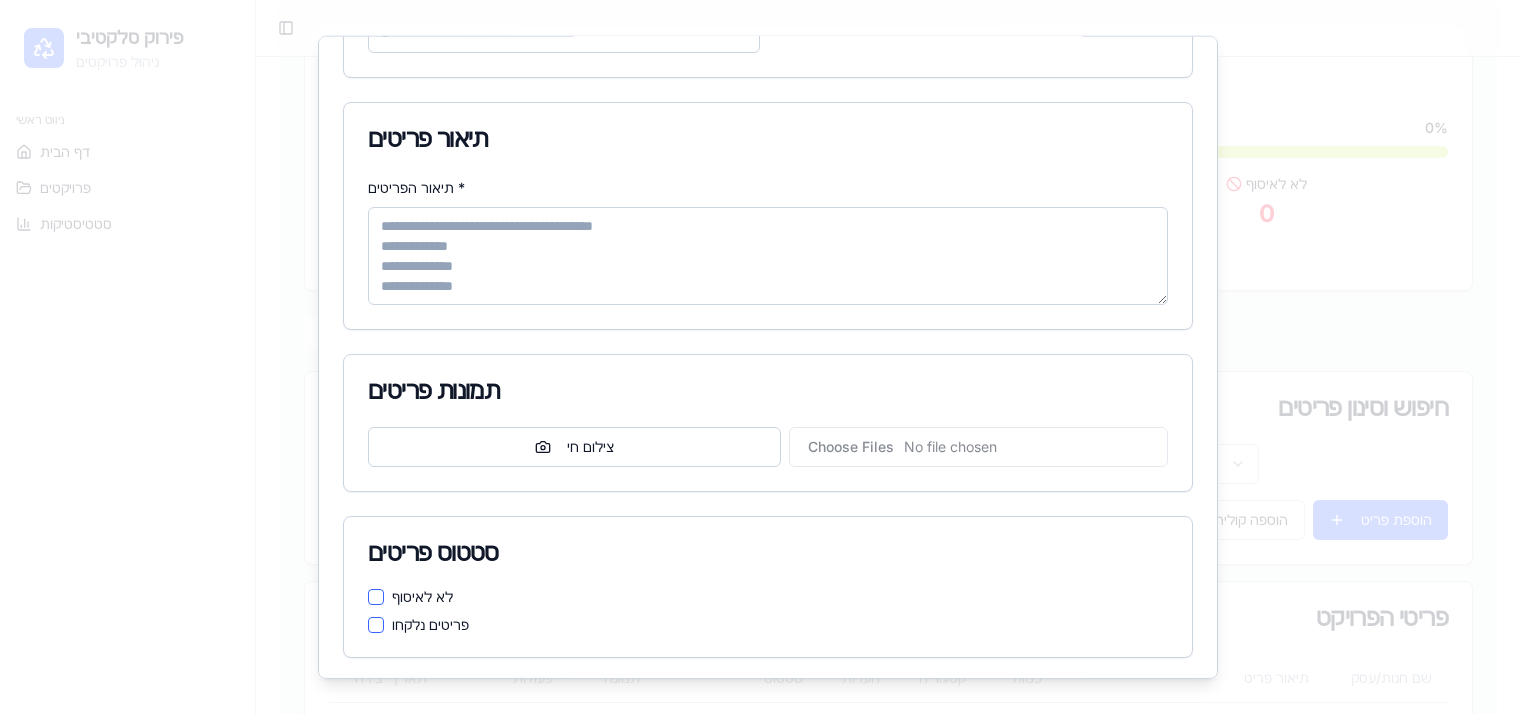 scroll, scrollTop: 0, scrollLeft: 0, axis: both 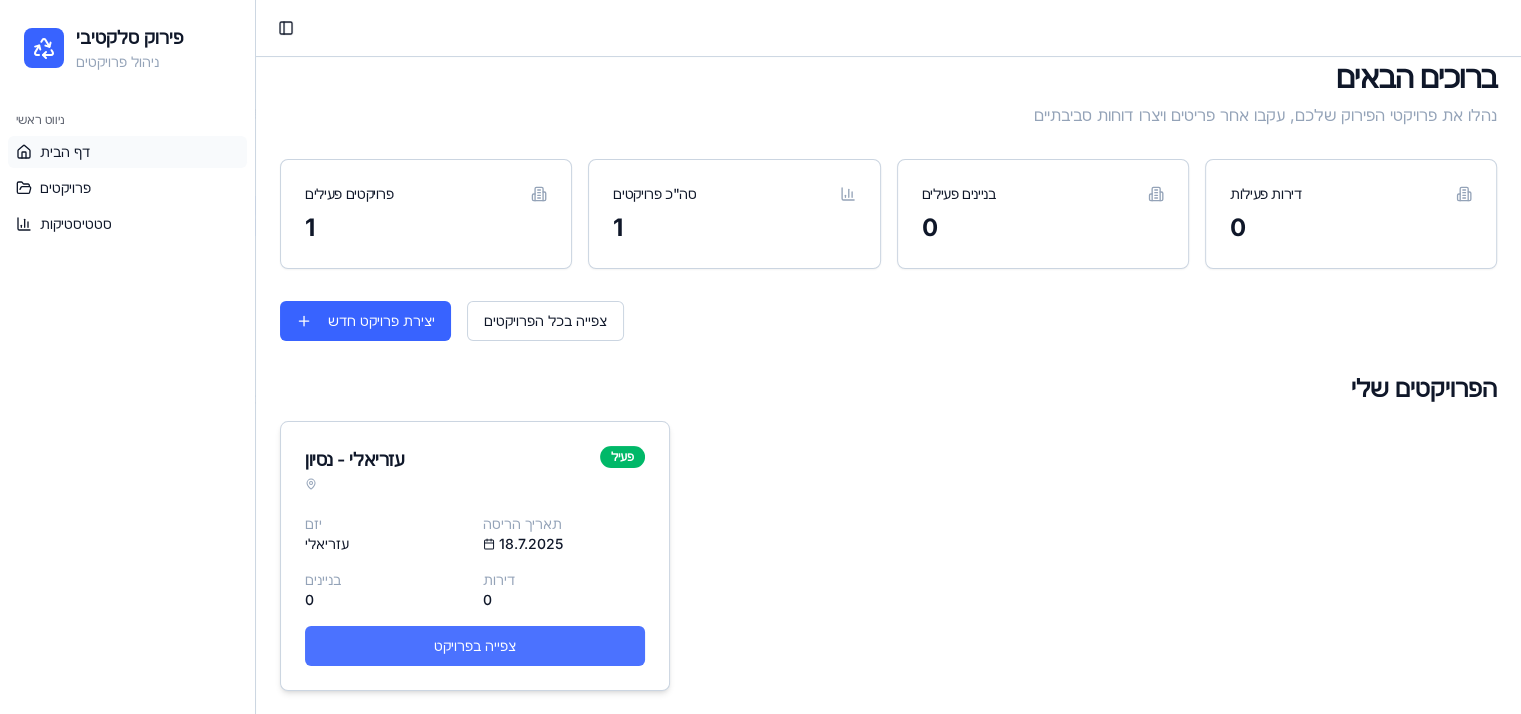 click on "צפייה בפרויקט" at bounding box center (475, 646) 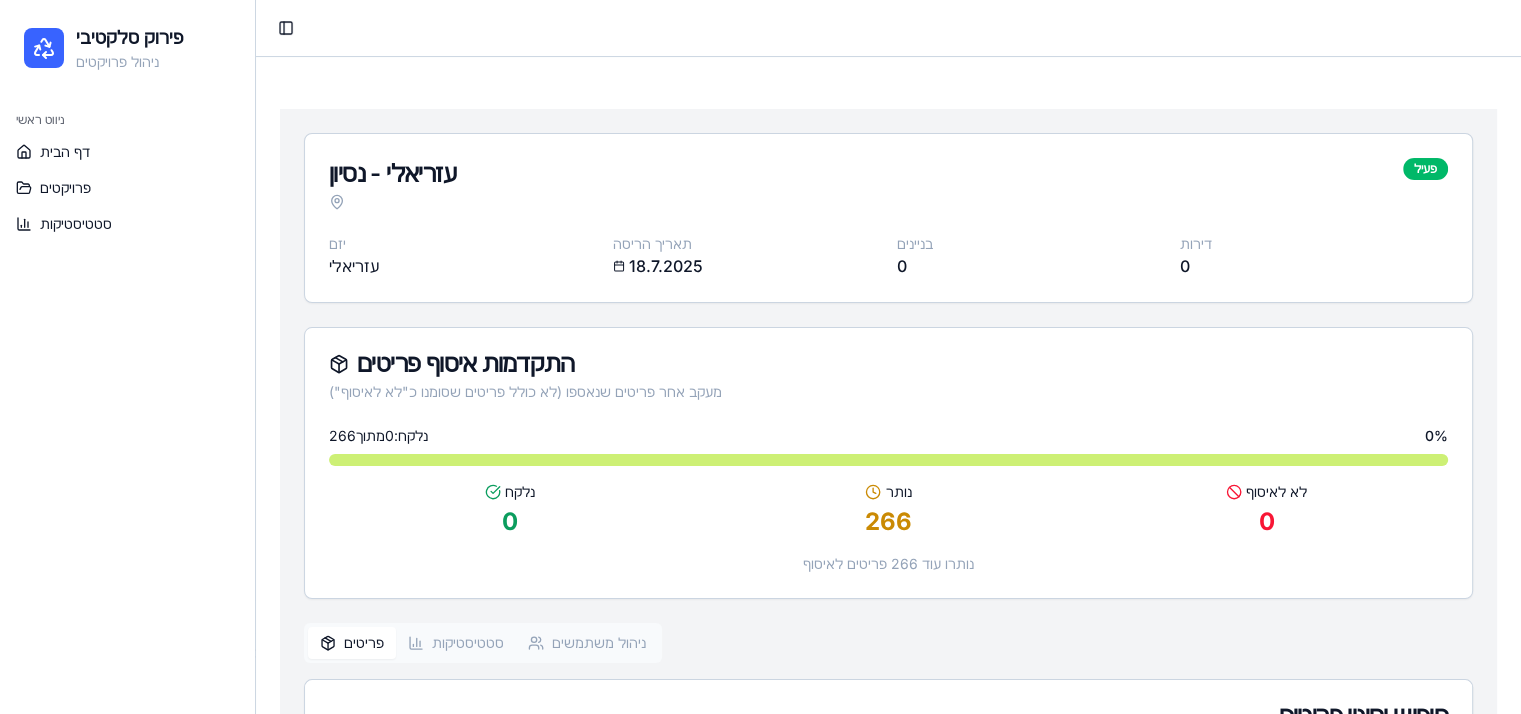 scroll, scrollTop: 34, scrollLeft: 0, axis: vertical 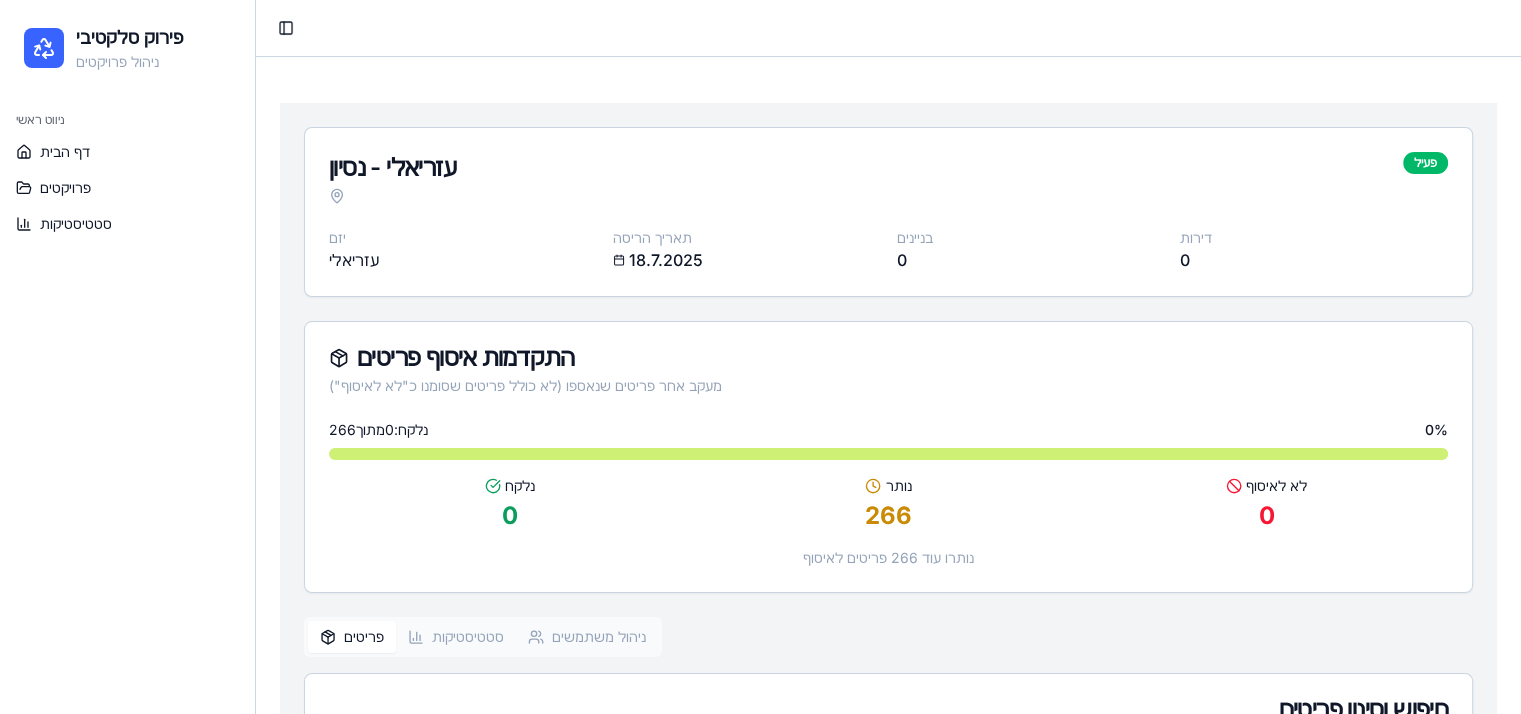 click on "עזריאלי - נסיון" at bounding box center (392, 168) 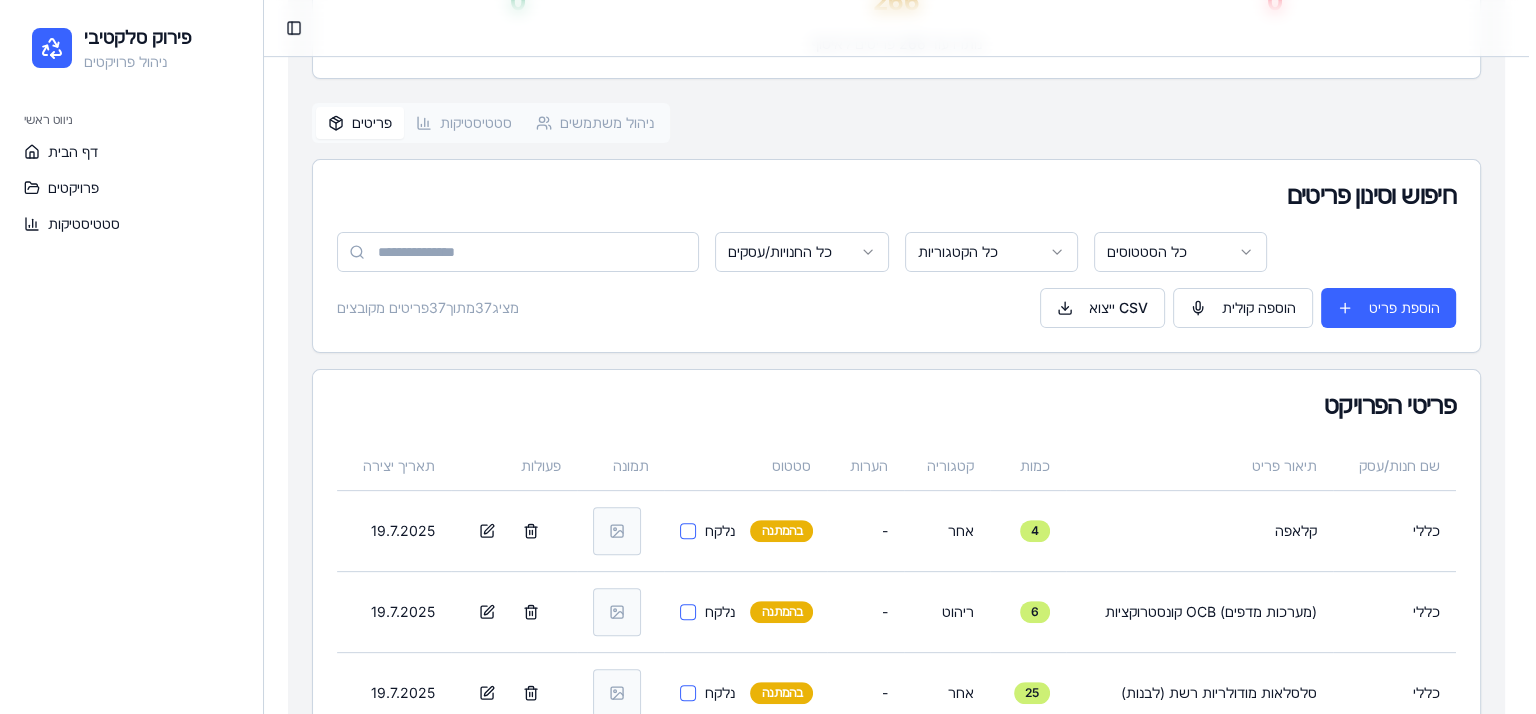 scroll, scrollTop: 582, scrollLeft: 0, axis: vertical 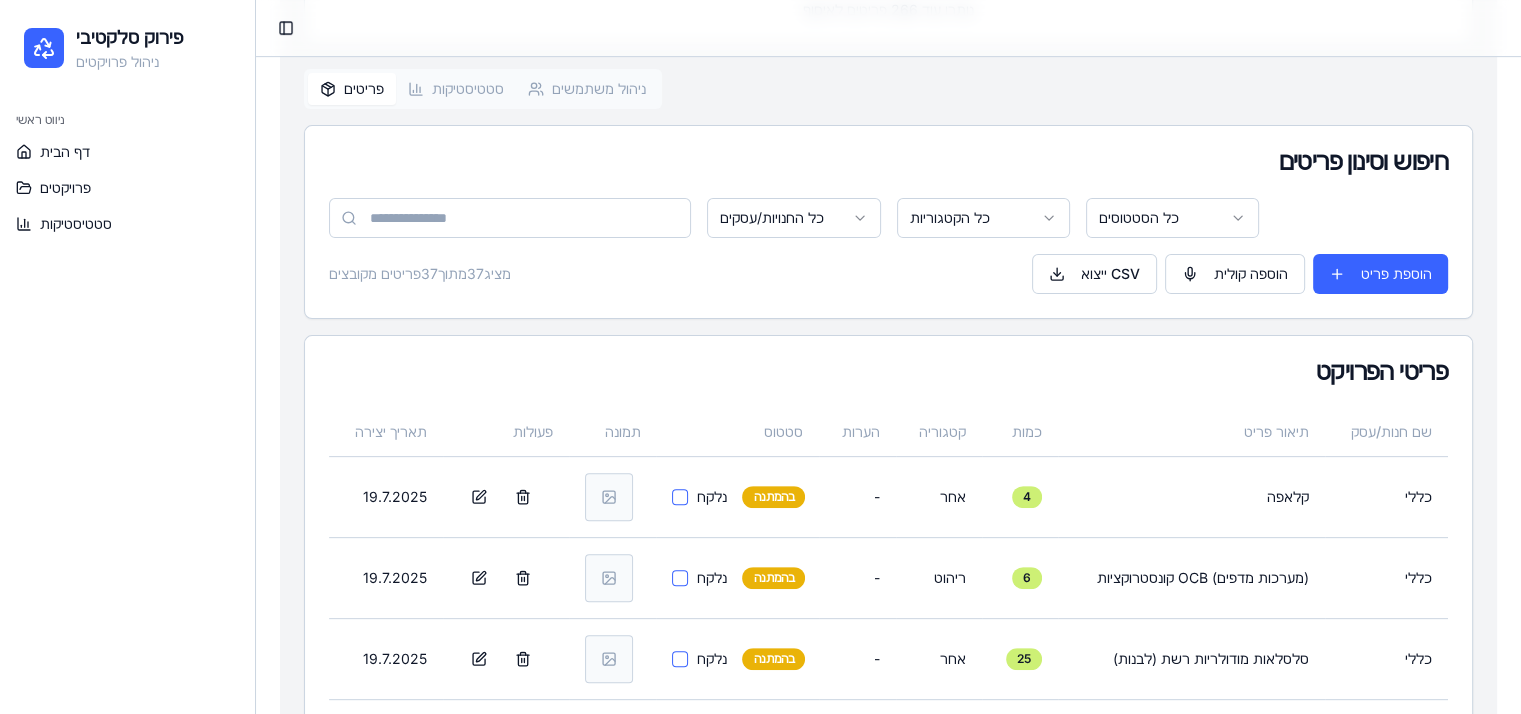 click on "פירוק סלקטיבי ניהול פרויקטים ניווט ראשי דף הבית פרויקטים סטטיסטיקות Toggle Sidebar עזריאלי - נסיון פעיל יזם עזריאלי תאריך הריסה [DATE] בניינים 0 דירות 0 התקדמות איסוף פריטים מעקב אחר פריטים שנאספו (לא כולל פריטים שסומנו כ"לא לאיסוף") נלקח:  0  מתוך  266 0 % נלקח 0 נותר 266 לא לאיסוף 0 נותרו עוד 266 פריטים לאיסוף פריטים סטטיסטיקות ניהול משתמשים חיפוש וסינון פריטים כל החנויות/עסקים כל הקטגוריות כל הסטטוסים מציג  37  מתוך  37  פריטים מקובצים ייצוא CSV הוספה קולית הוספת פריט פריטי הפרויקט תאריך יצירה פעולות תמונה סטטוס הערות קטגוריה כמות תיאור פריט שם חנות/עסק [DATE] נלקח בהמתנה - 4 -" at bounding box center [760, 1472] 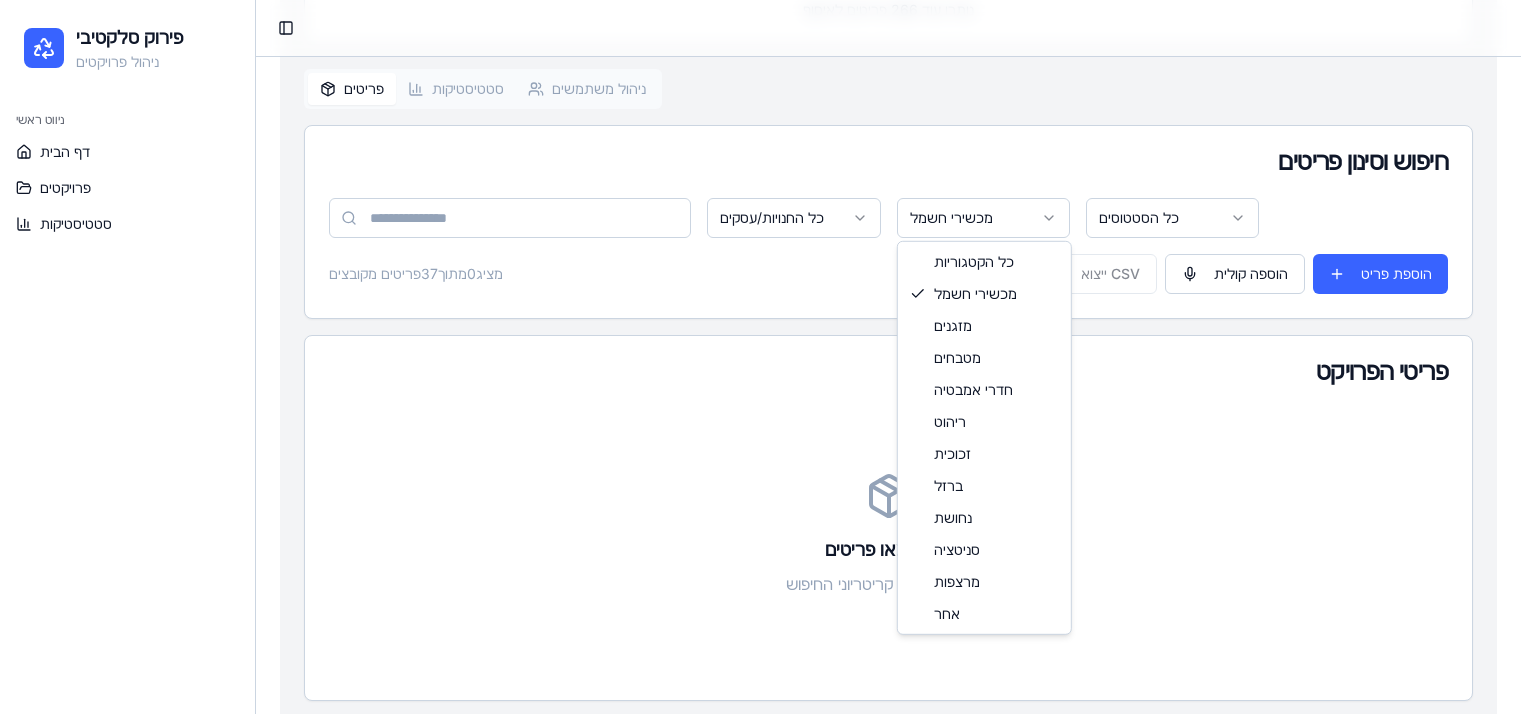 click on "פירוק סלקטיבי ניהול פרויקטים ניווט ראשי דף הבית פרויקטים סטטיסטיקות Toggle Sidebar עזריאלי - נסיון פעיל יזם עזריאלי תאריך הריסה [DATE] בניינים 0 דירות 0 התקדמות איסוף פריטים מעקב אחר פריטים שנאספו (לא כולל פריטים שסומנו כ"לא לאיסוף") נלקח:  0  מתוך  266 0 % נלקח 0 נותר 266 לא לאיסוף 0 נותרו עוד 266 פריטים לאיסוף פריטים סטטיסטיקות ניהול משתמשים חיפוש וסינון פריטים כל החנויות/עסקים מכשירי חשמל כל הסטטוסים מציג  0  מתוך  37  פריטים מקובצים ייצוא CSV הוספה קולית הוספת פריט פריטי הפרויקט לא נמצאו פריטים נסו לשנות את קריטריוני החיפוש
כל הקטגוריות מכשירי חשמל מזגנים מטבחים ריהוט" at bounding box center [768, 83] 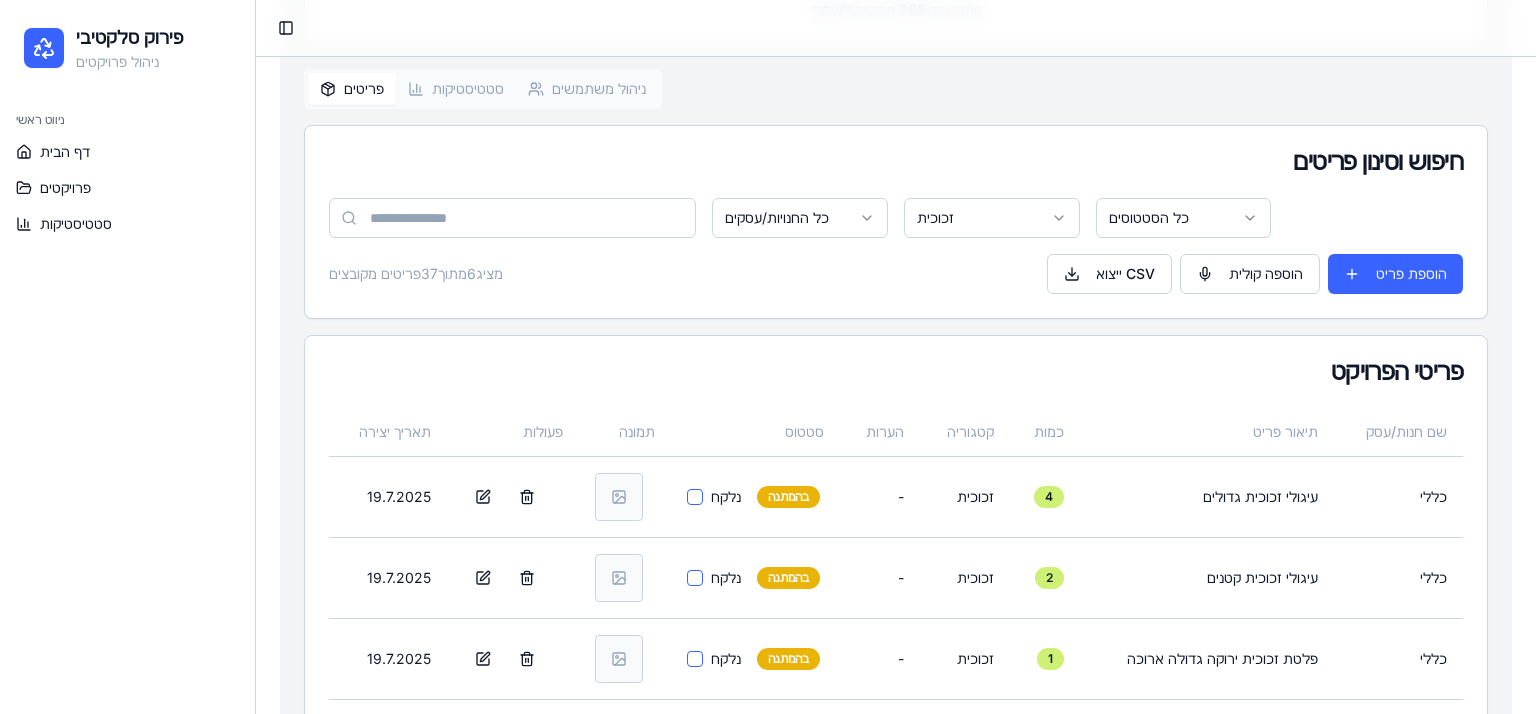 click on "פירוק סלקטיבי ניהול פרויקטים ניווט ראשי דף הבית פרויקטים סטטיסטיקות Toggle Sidebar עזריאלי - נסיון פעיל יזם עזריאלי תאריך הריסה [DATE] בניינים 0 דירות 0 התקדמות איסוף פריטים מעקב אחר פריטים שנאספו (לא כולל פריטים שסומנו כ"לא לאיסוף") נלקח:  0  מתוך  266 0 % נלקח 0 נותר 266 לא לאיסוף 0 נותרו עוד 266 פריטים לאיסוף פריטים סטטיסטיקות ניהול משתמשים חיפוש וסינון פריטים כל החנויות/עסקים זכוכית כל הסטטוסים מציג  6  מתוך  37  פריטים מקובצים ייצוא CSV הוספה קולית הוספת פריט פריטי הפרויקט תאריך יצירה פעולות תמונה סטטוס הערות קטגוריה כמות תיאור פריט שם חנות/עסק [DATE] נלקח בהמתנה - זכוכית 4 -" at bounding box center (768, 216) 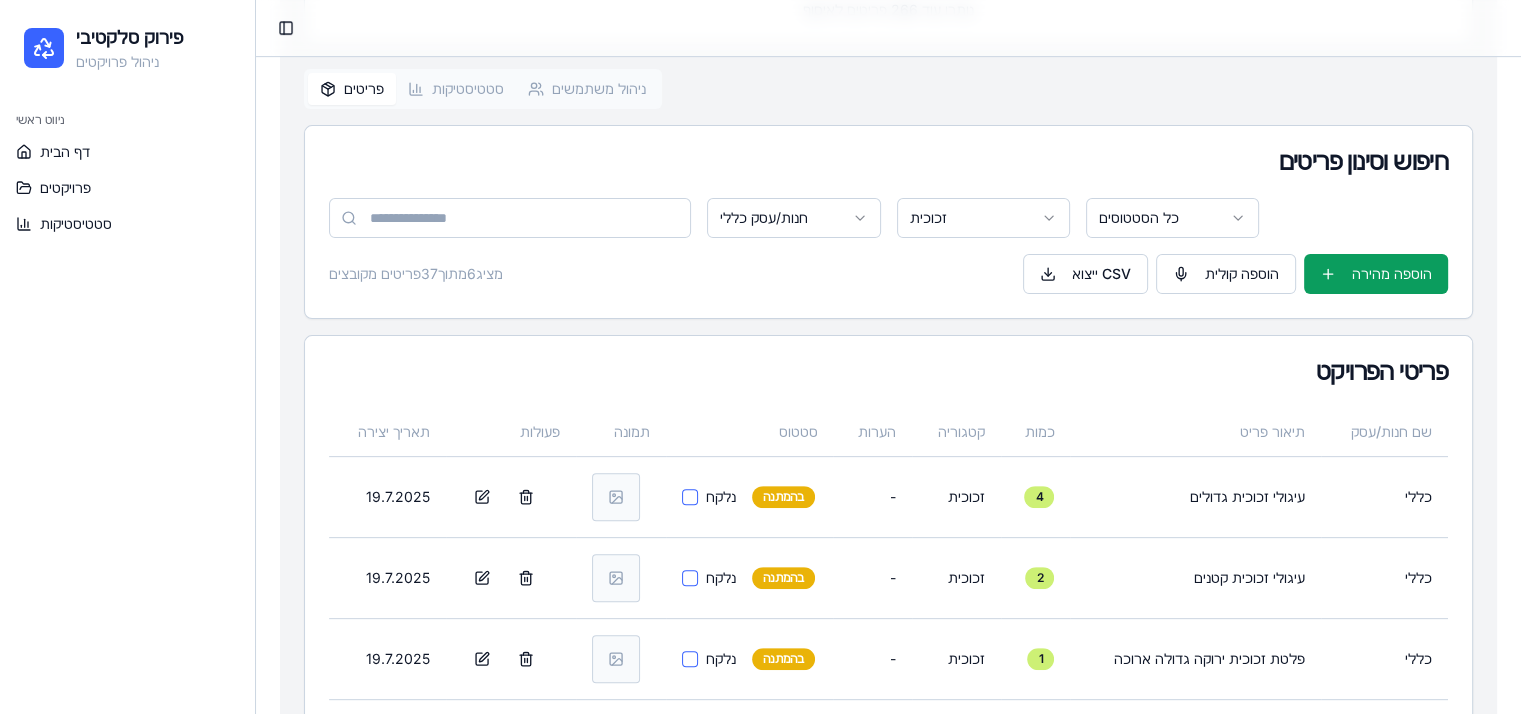 click on "פירוק סלקטיבי ניהול פרויקטים ניווט ראשי דף הבית פרויקטים סטטיסטיקות Toggle Sidebar עזריאלי - נסיון פעיל יזם עזריאלי תאריך הריסה [DATE] בניינים 0 דירות 0 התקדמות איסוף פריטים מעקב אחר פריטים שנאספו (לא כולל פריטים שסומנו כ"לא לאיסוף") נלקח:  0  מתוך  266 0 % נלקח 0 נותר 266 לא לאיסוף 0 נותרו עוד 266 פריטים לאיסוף פריטים סטטיסטיקות ניהול משתמשים חיפוש וסינון פריטים חנות/עסק כללי זכוכית כל הסטטוסים מציג  6  מתוך  37  פריטים מקובצים ייצוא CSV הוספה קולית הוספה מהירה פריטי הפרויקט תאריך יצירה פעולות תמונה סטטוס הערות קטגוריה כמות תיאור פריט שם חנות/עסק [DATE] נלקח בהמתנה - זכוכית 4 - 2 -" at bounding box center [760, 216] 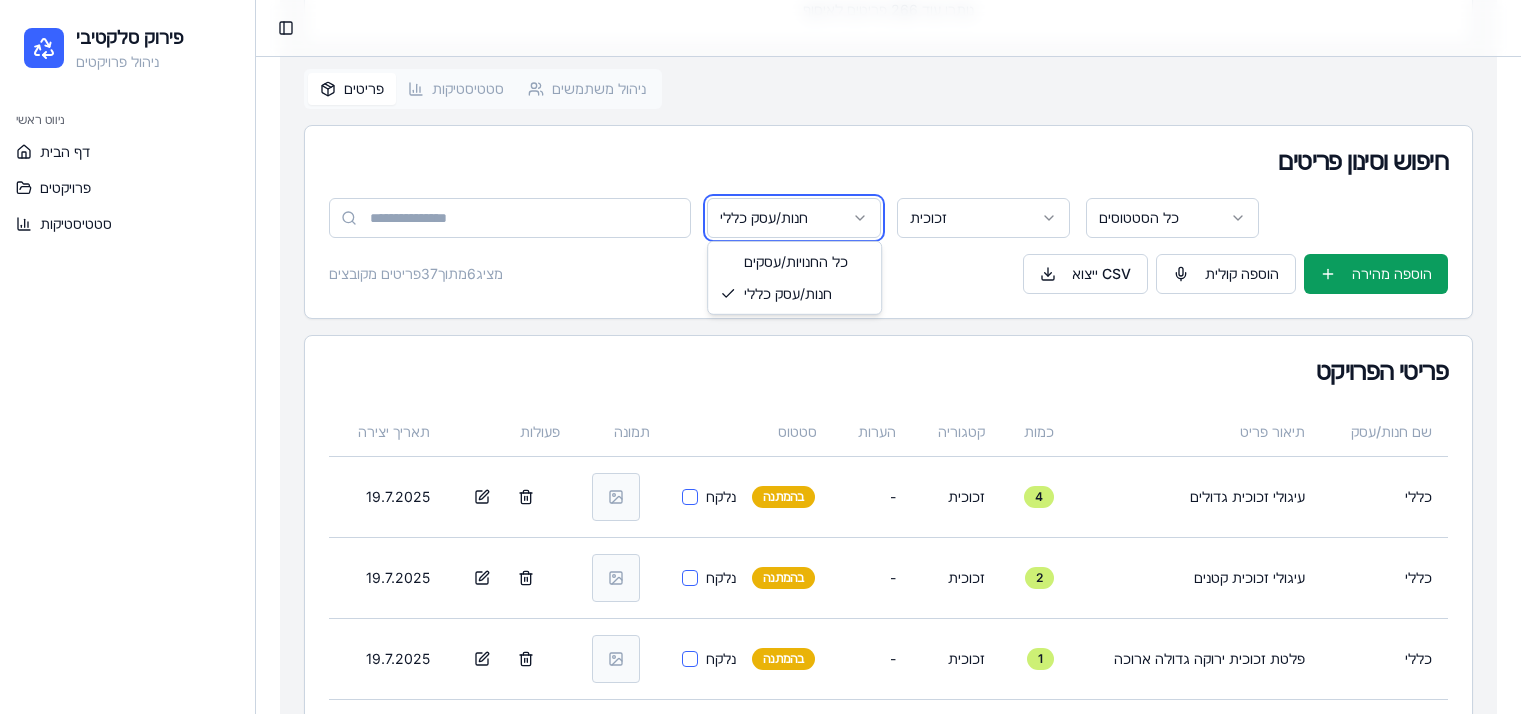click on "פירוק סלקטיבי ניהול פרויקטים ניווט ראשי דף הבית פרויקטים סטטיסטיקות Toggle Sidebar עזריאלי - נסיון פעיל יזם עזריאלי תאריך הריסה [DATE] בניינים 0 דירות 0 התקדמות איסוף פריטים מעקב אחר פריטים שנאספו (לא כולל פריטים שסומנו כ"לא לאיסוף") נלקח:  0  מתוך  266 0 % נלקח 0 נותר 266 לא לאיסוף 0 נותרו עוד 266 פריטים לאיסוף פריטים סטטיסטיקות ניהול משתמשים חיפוש וסינון פריטים חנות/עסק כללי זכוכית כל הסטטוסים מציג  6  מתוך  37  פריטים מקובצים ייצוא CSV הוספה קולית הוספה מהירה פריטי הפרויקט תאריך יצירה פעולות תמונה סטטוס הערות קטגוריה כמות תיאור פריט שם חנות/עסק [DATE] נלקח בהמתנה - זכוכית 4 - 2 -" at bounding box center (768, 216) 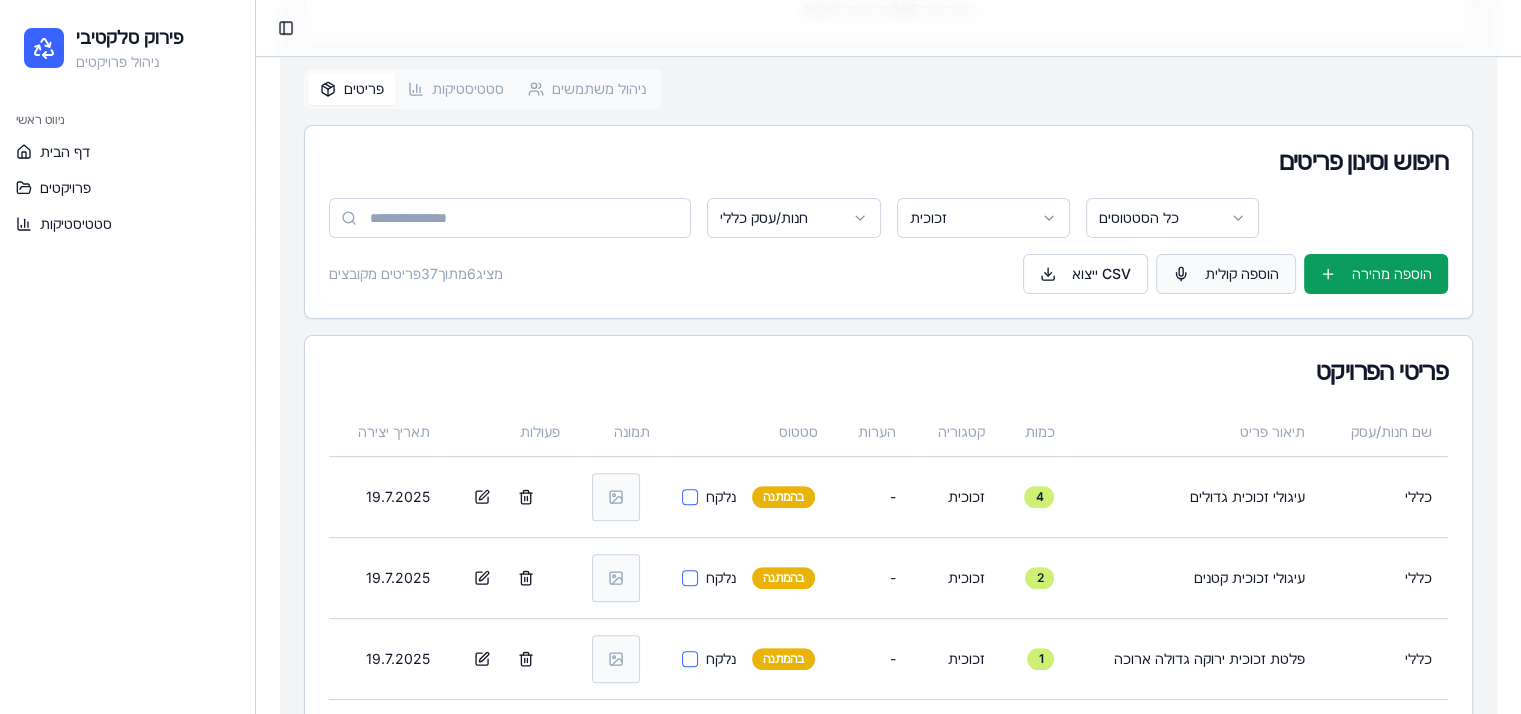 click on "הוספה קולית" at bounding box center (1226, 274) 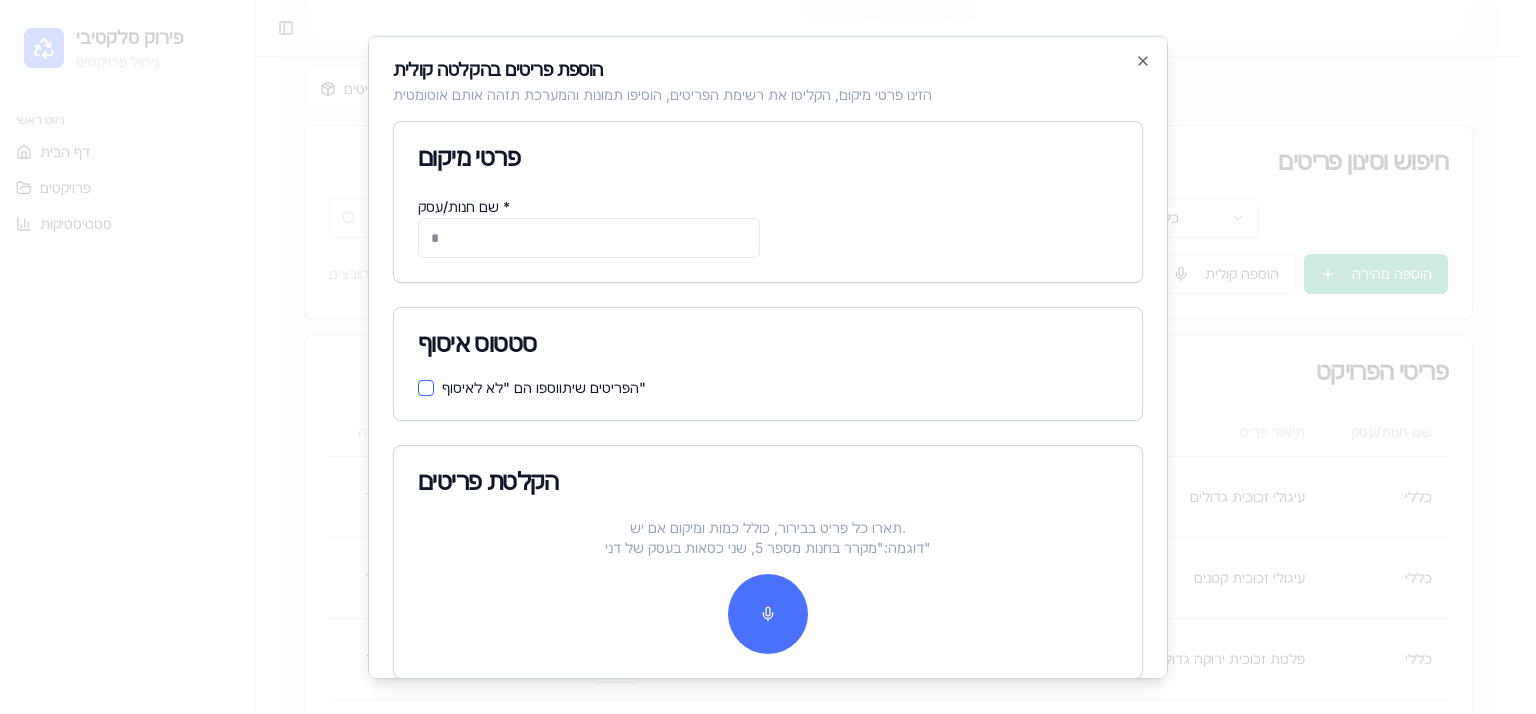 click at bounding box center [768, 614] 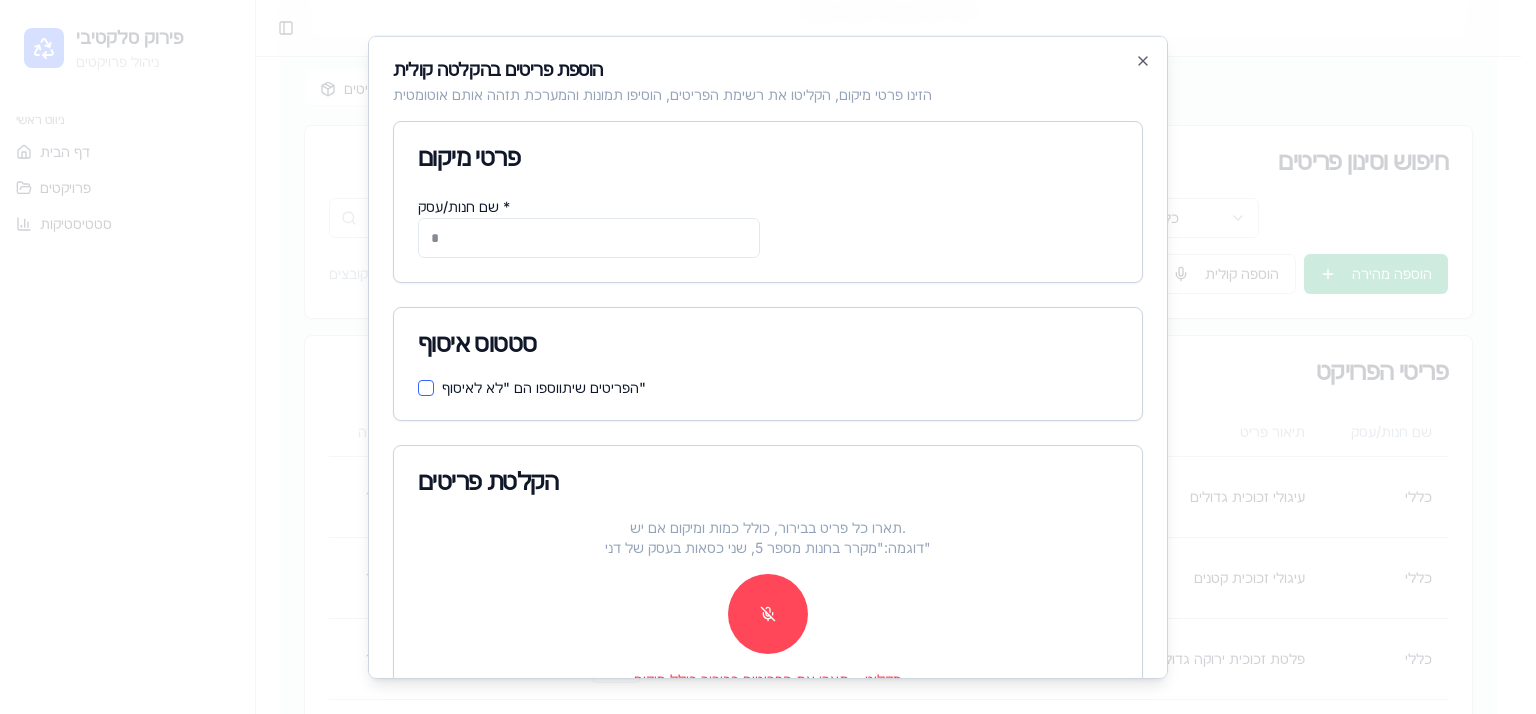 click at bounding box center [768, 614] 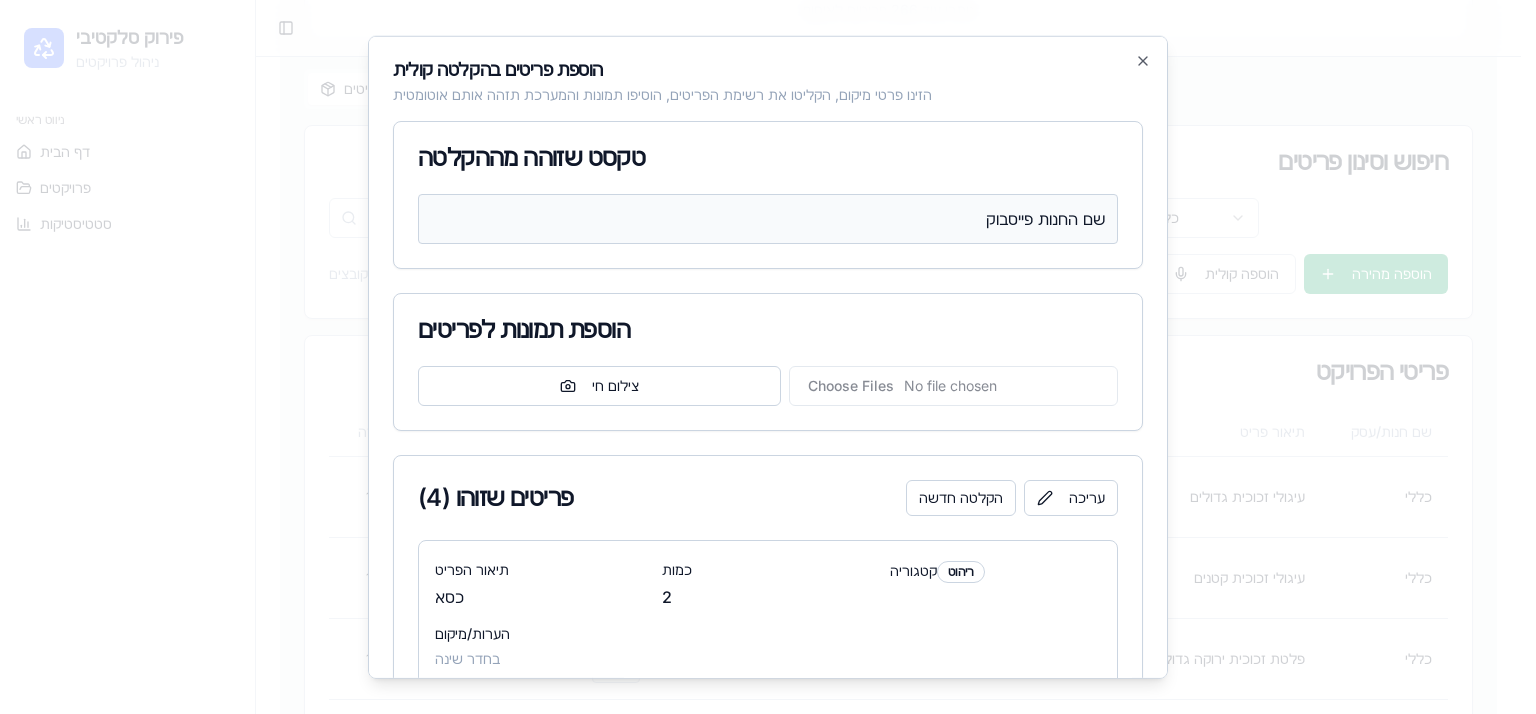 click on "שם החנות פייסבוק" at bounding box center [768, 219] 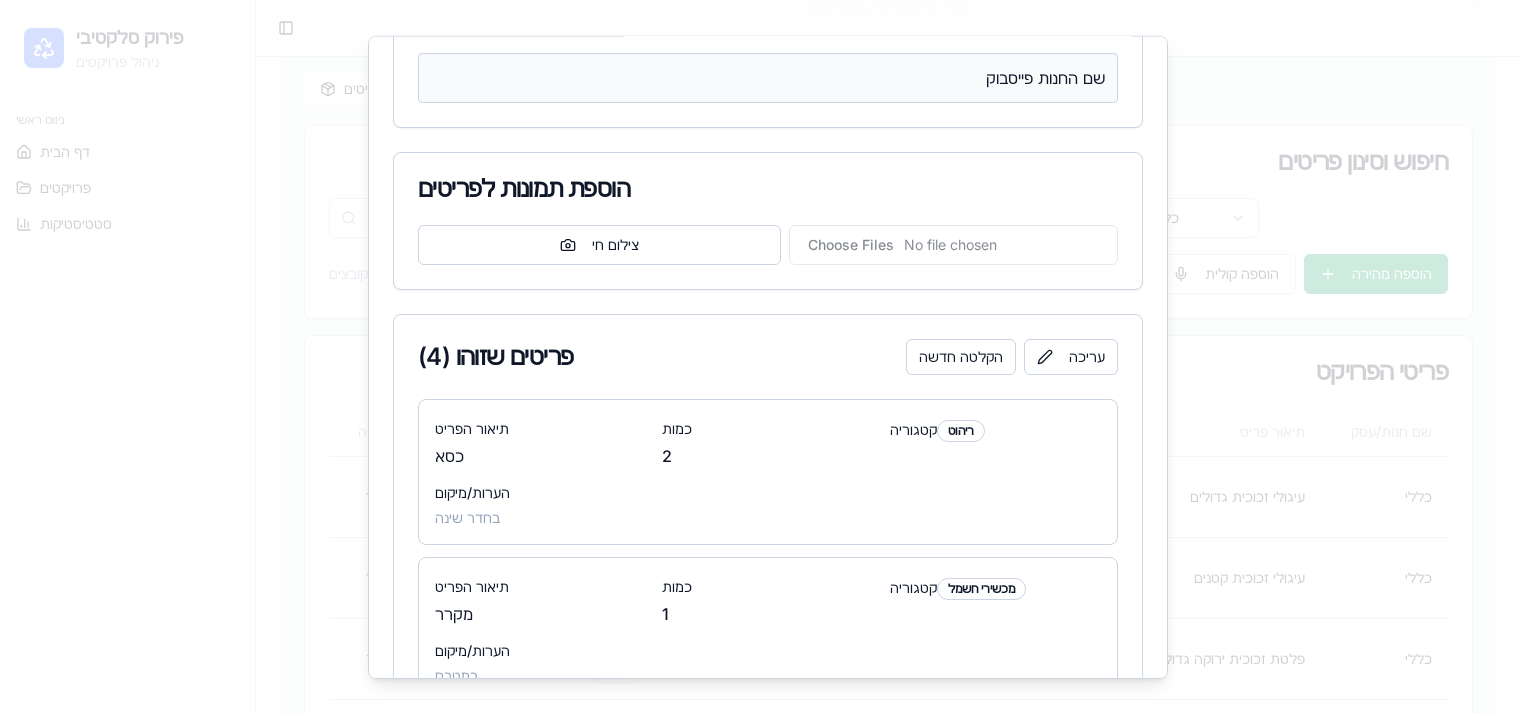 scroll, scrollTop: 0, scrollLeft: 0, axis: both 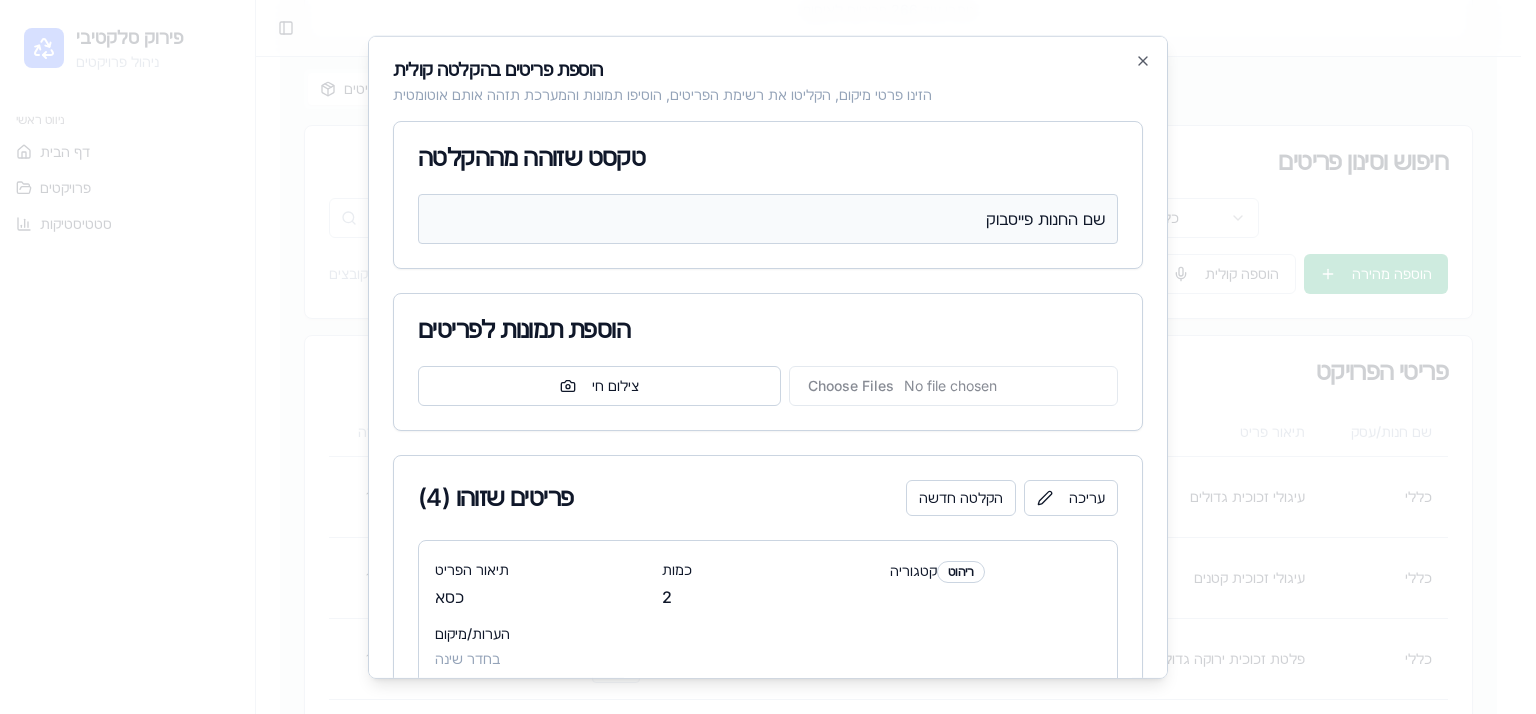 click on "שם החנות פייסבוק" at bounding box center [768, 219] 